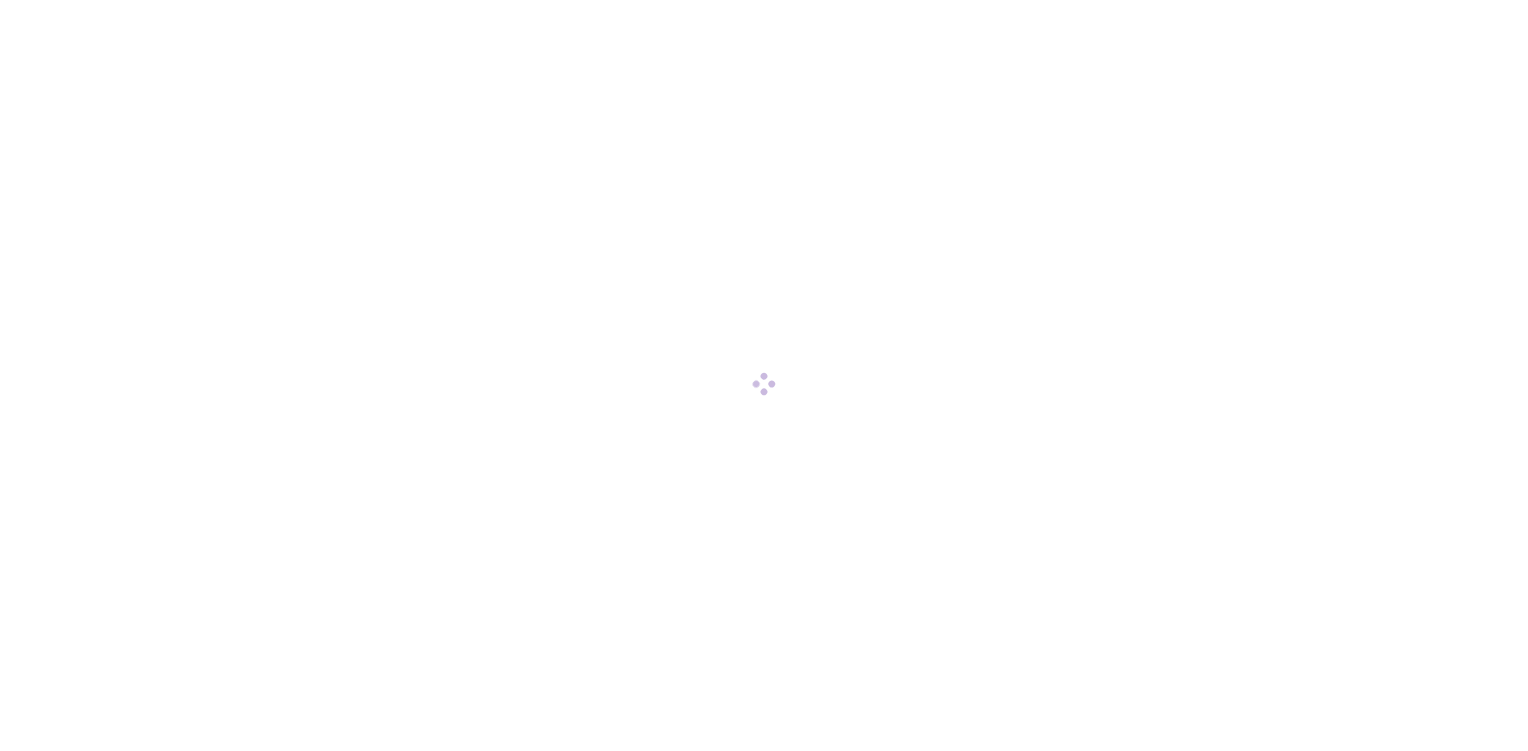 scroll, scrollTop: 0, scrollLeft: 0, axis: both 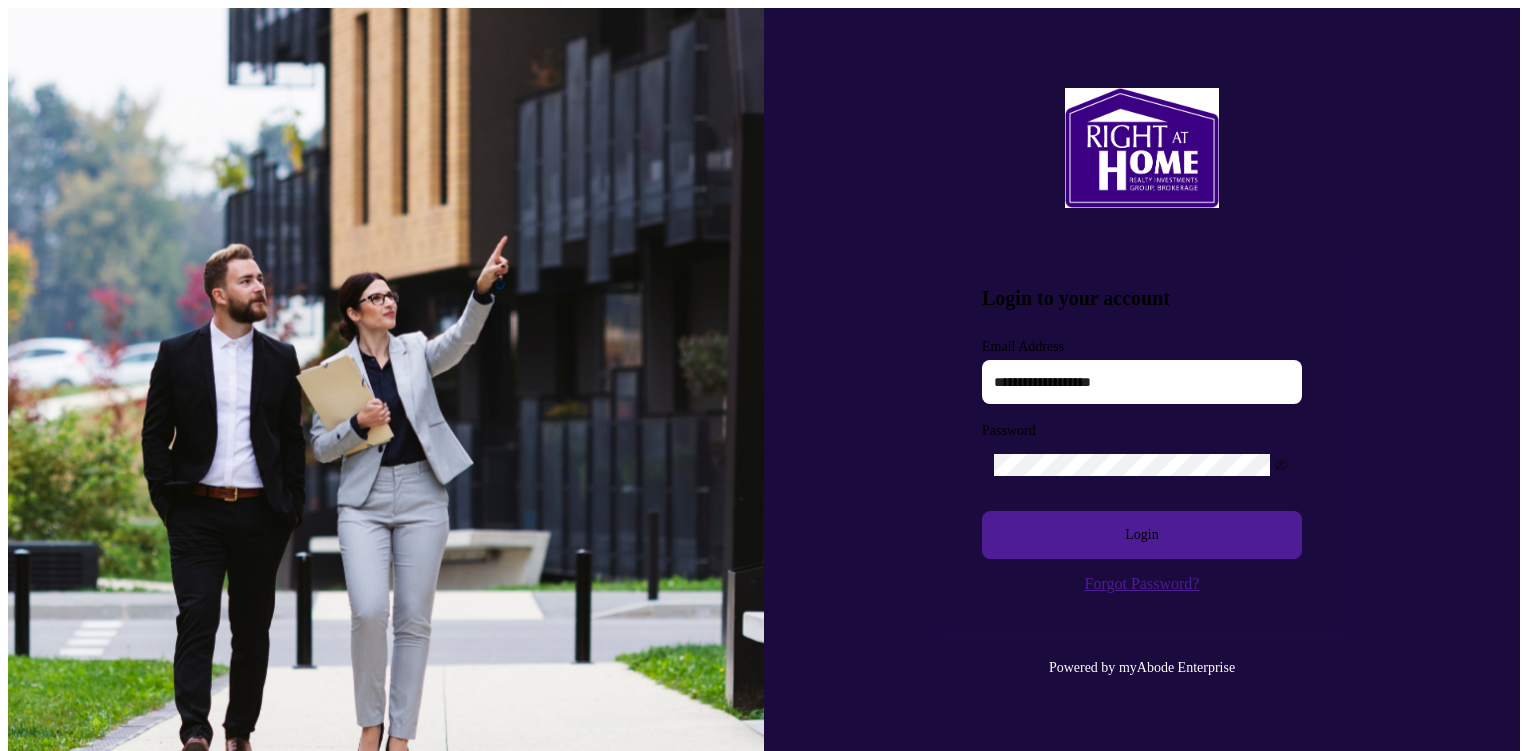 type on "**********" 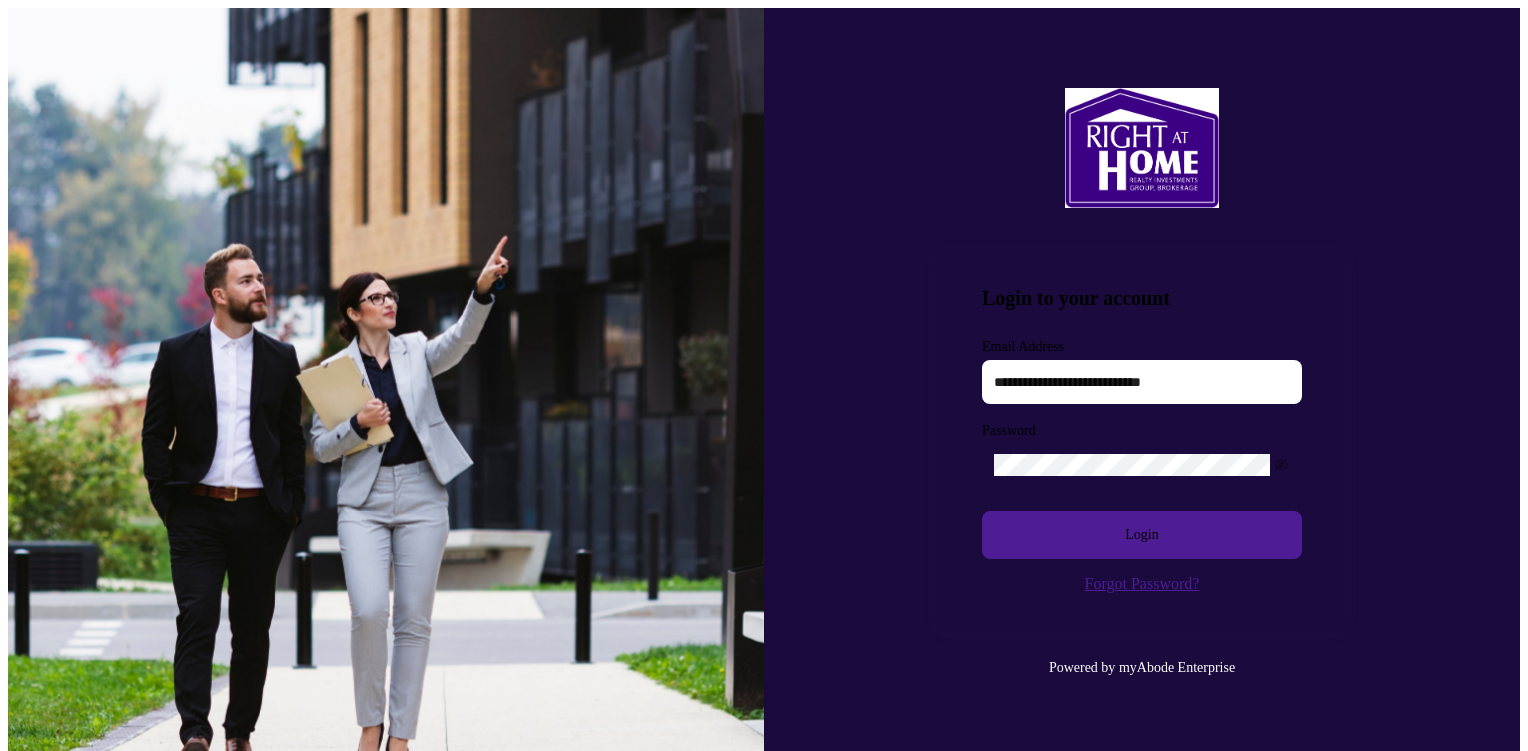 click on "Login" at bounding box center [1141, 535] 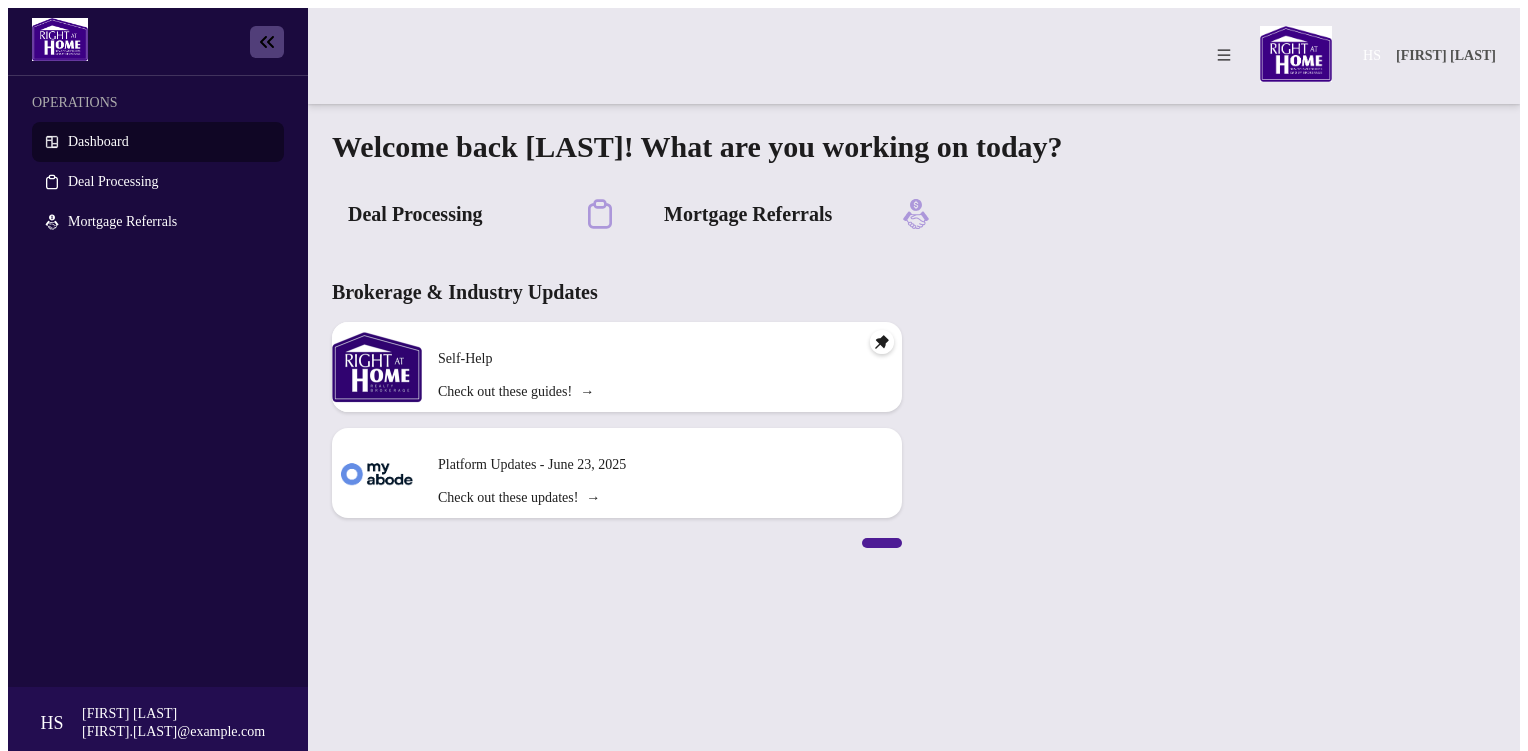 click on "Deal Processing" at bounding box center (482, 214) 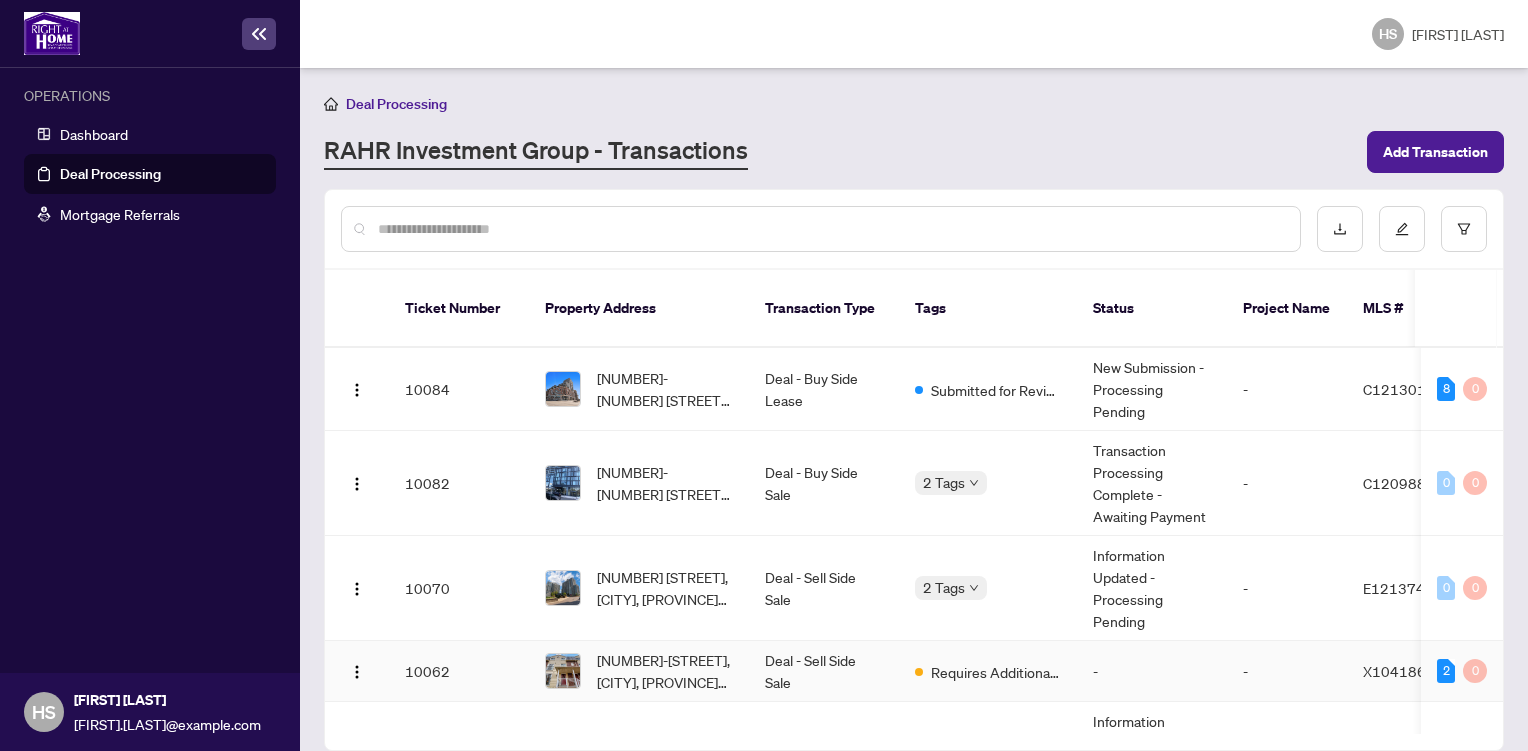 click on "Deal - Sell Side Sale" at bounding box center [824, 671] 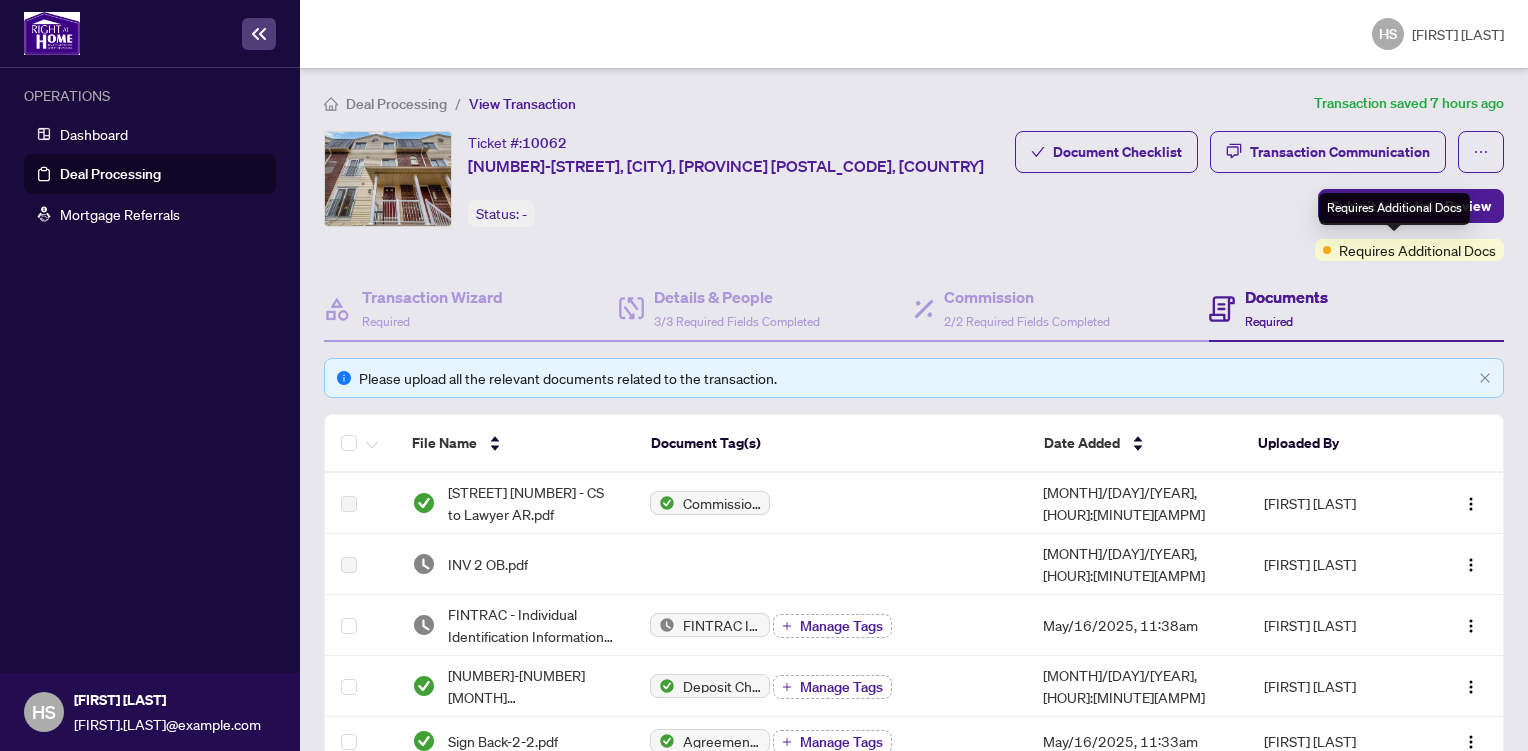 click on "Requires Additional Docs" at bounding box center (1417, 250) 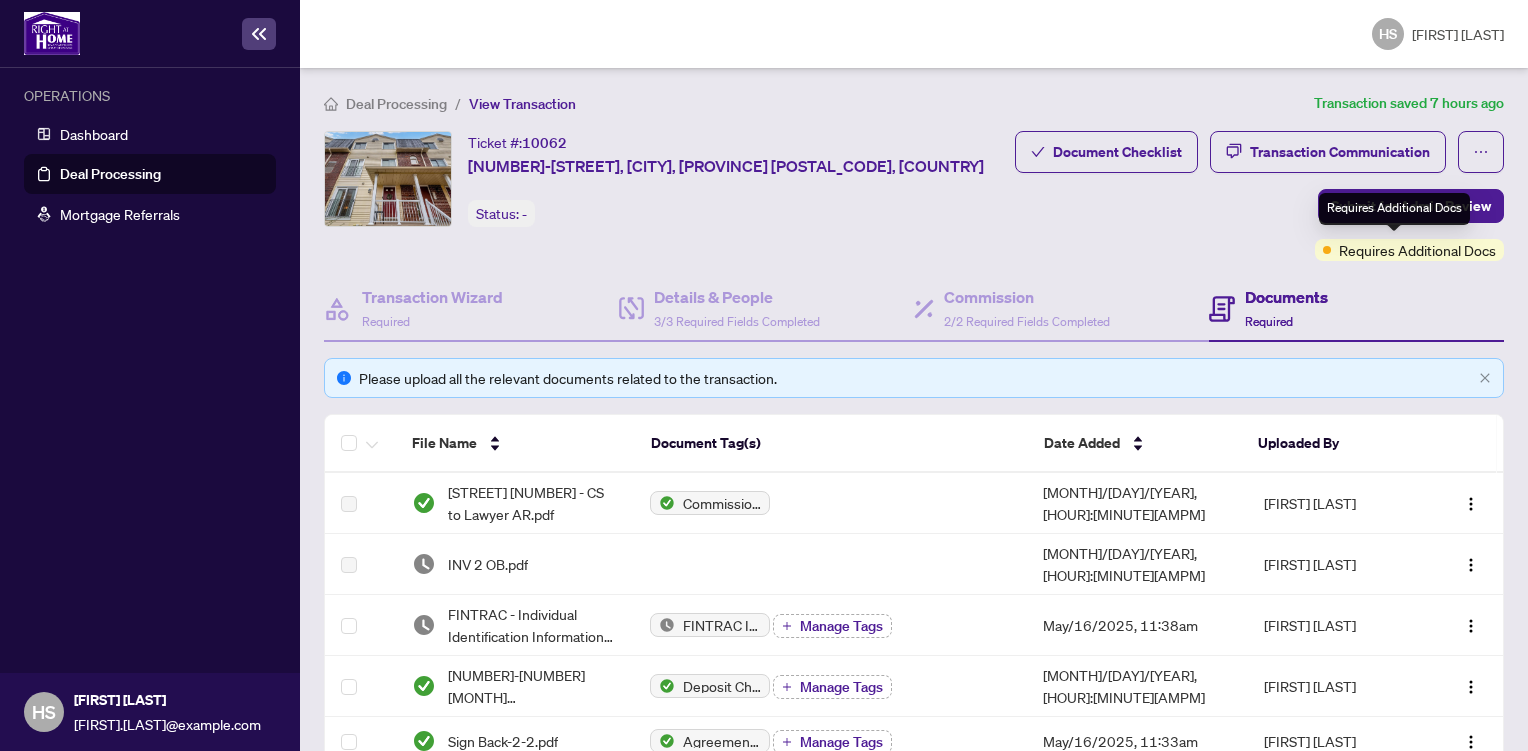 click on "Requires Additional Docs" at bounding box center [1417, 250] 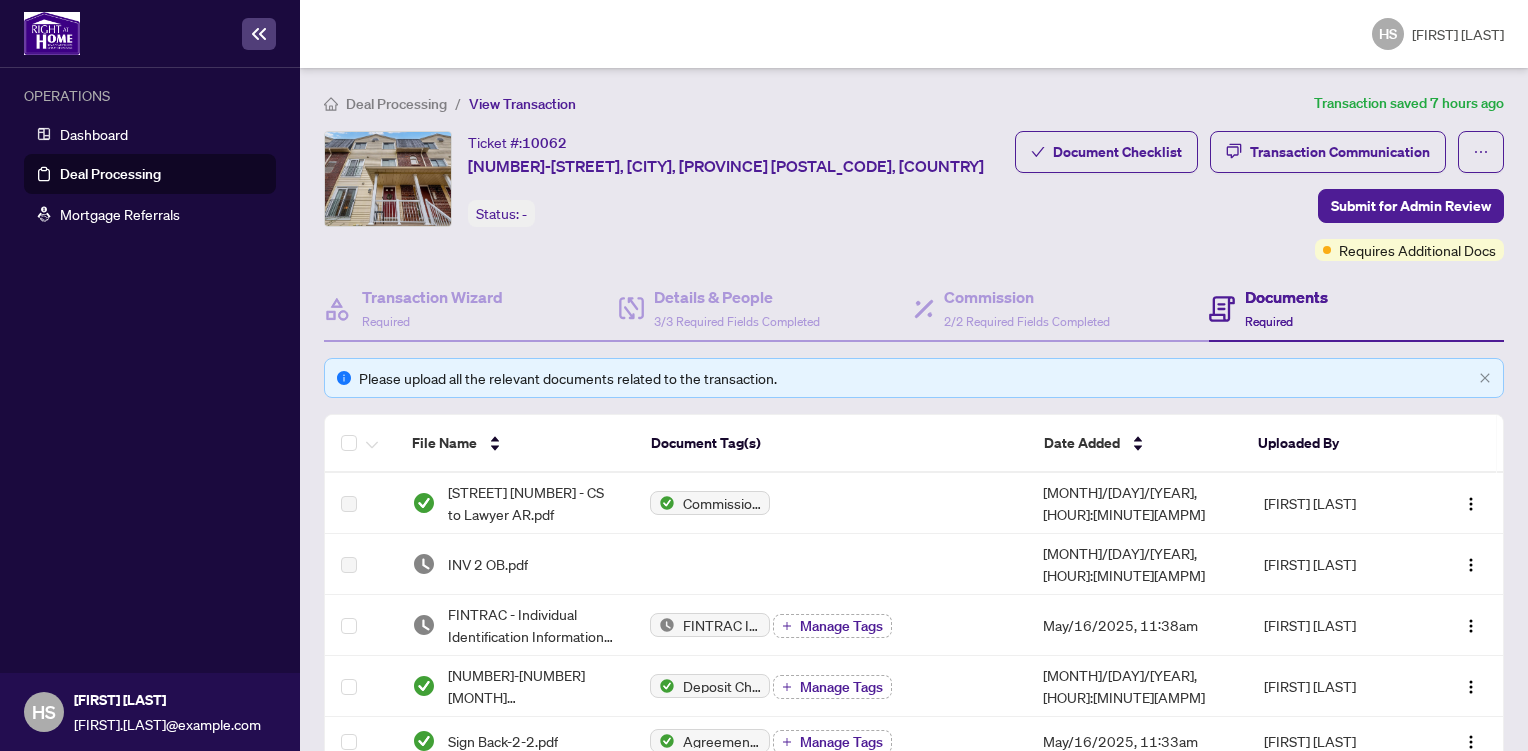 click on "Documents Required" at bounding box center (1286, 308) 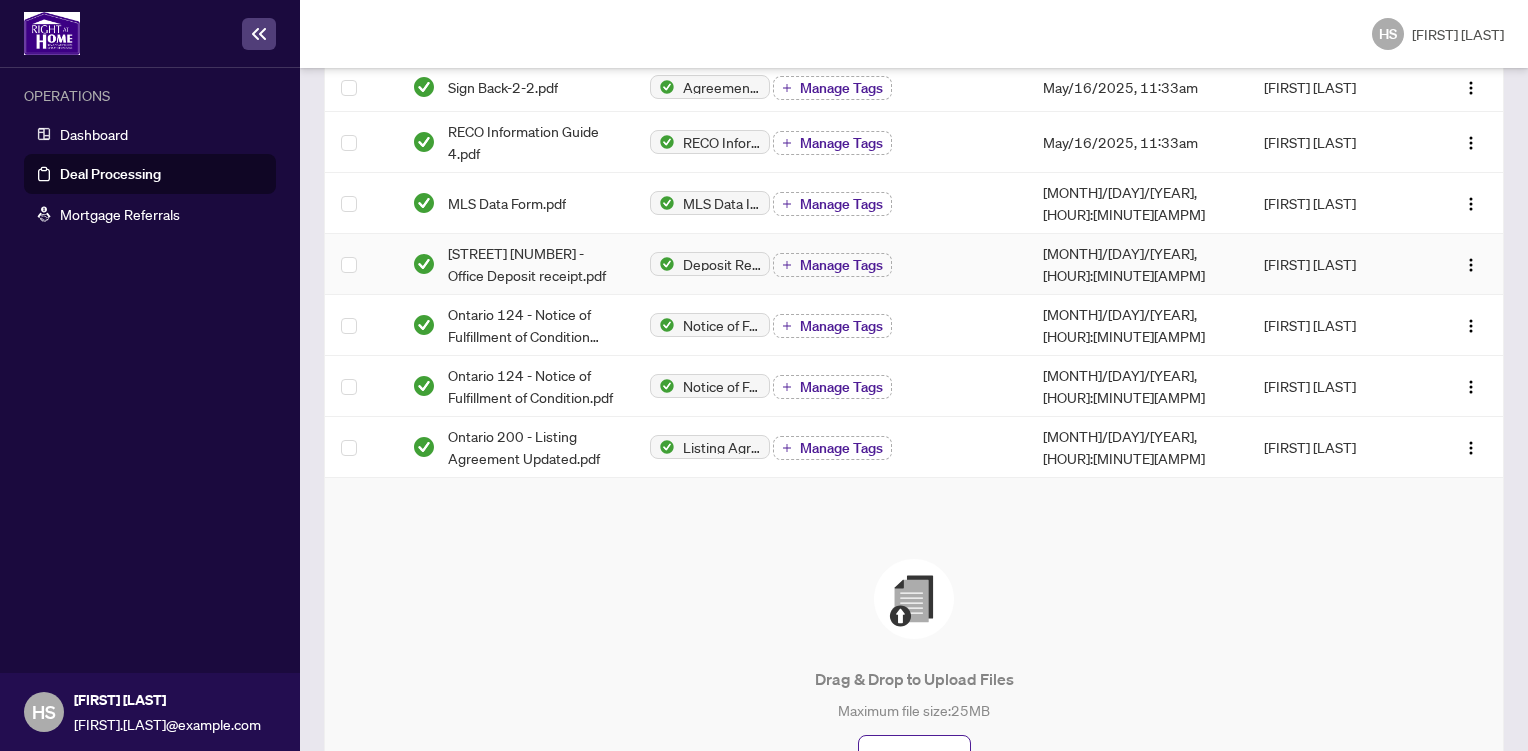 scroll, scrollTop: 797, scrollLeft: 0, axis: vertical 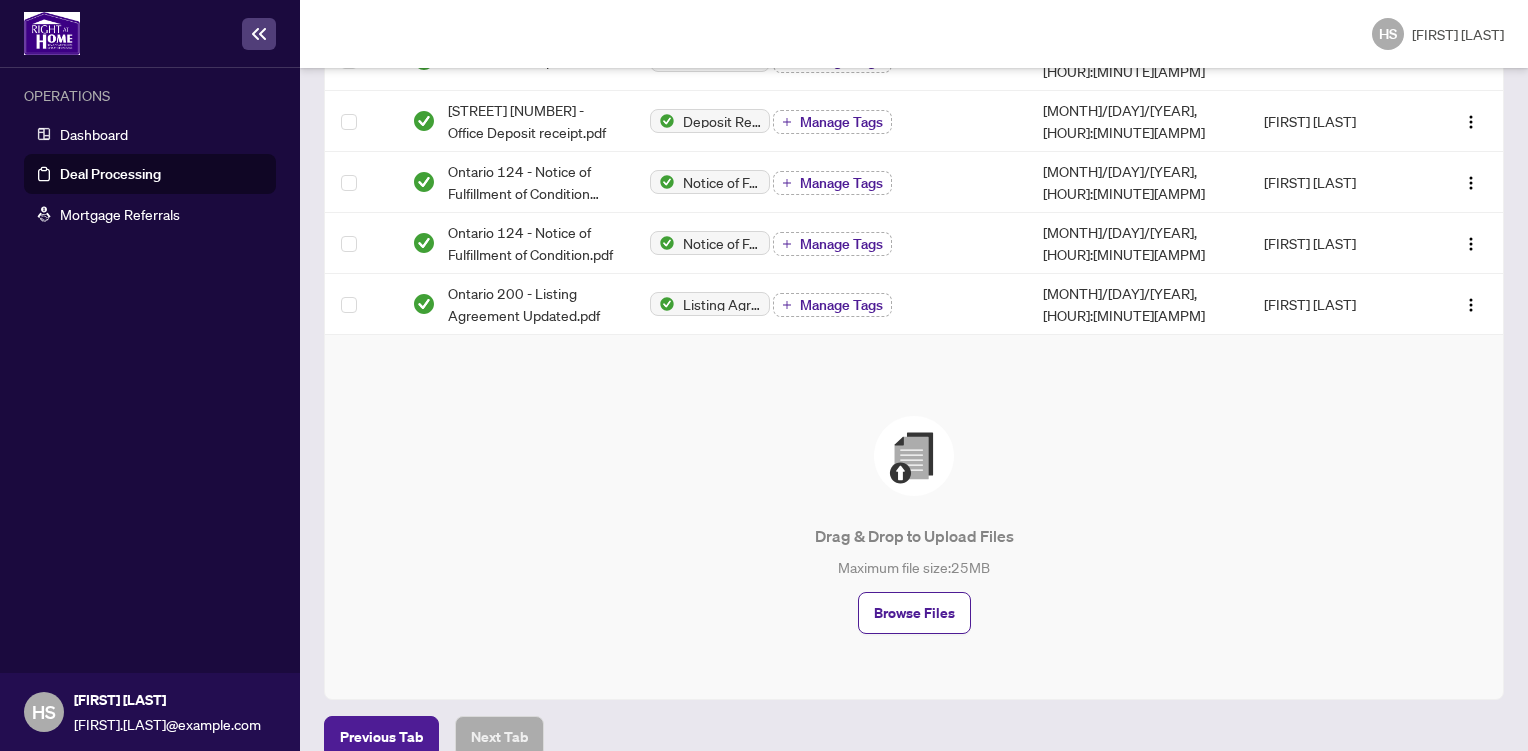 click on "Dashboard" at bounding box center [94, 134] 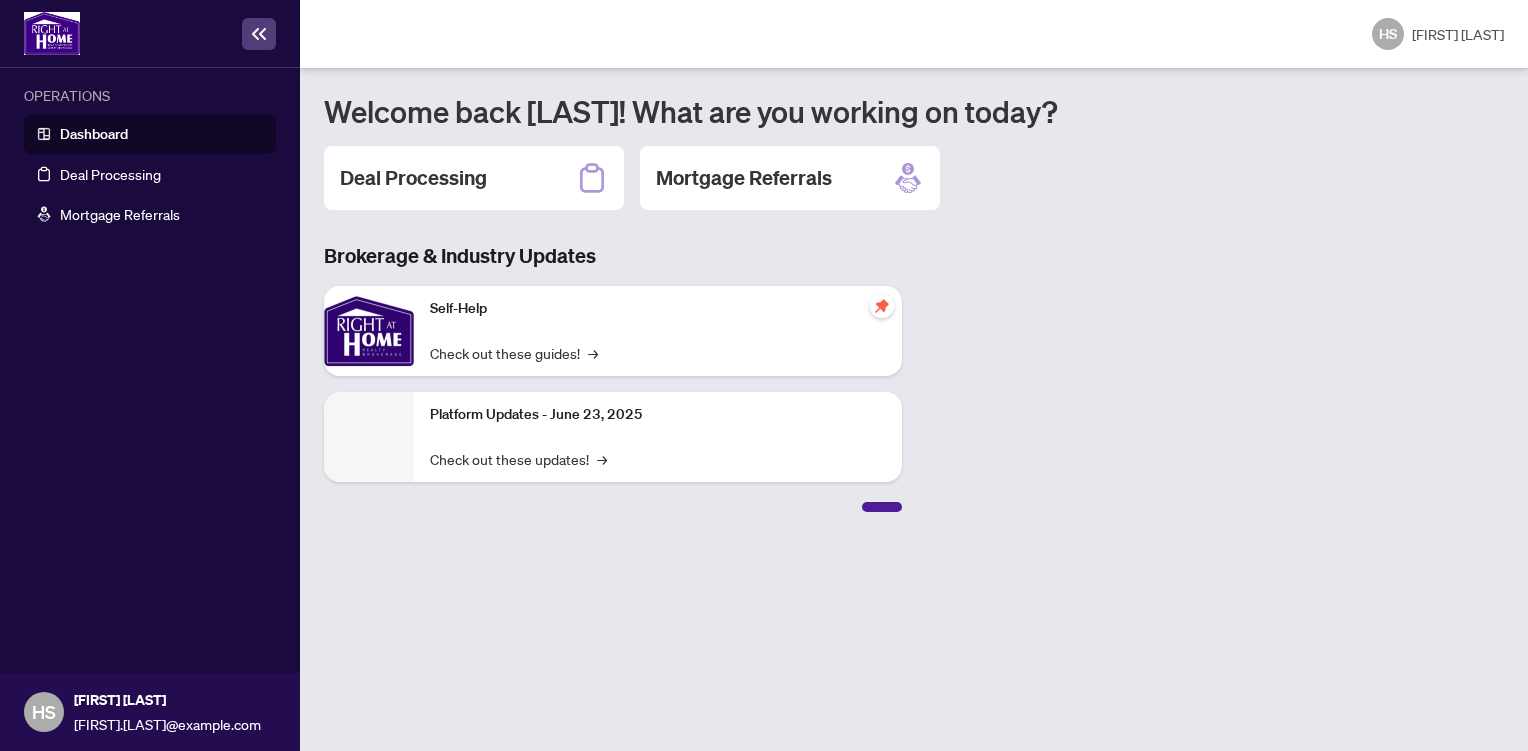 scroll, scrollTop: 0, scrollLeft: 0, axis: both 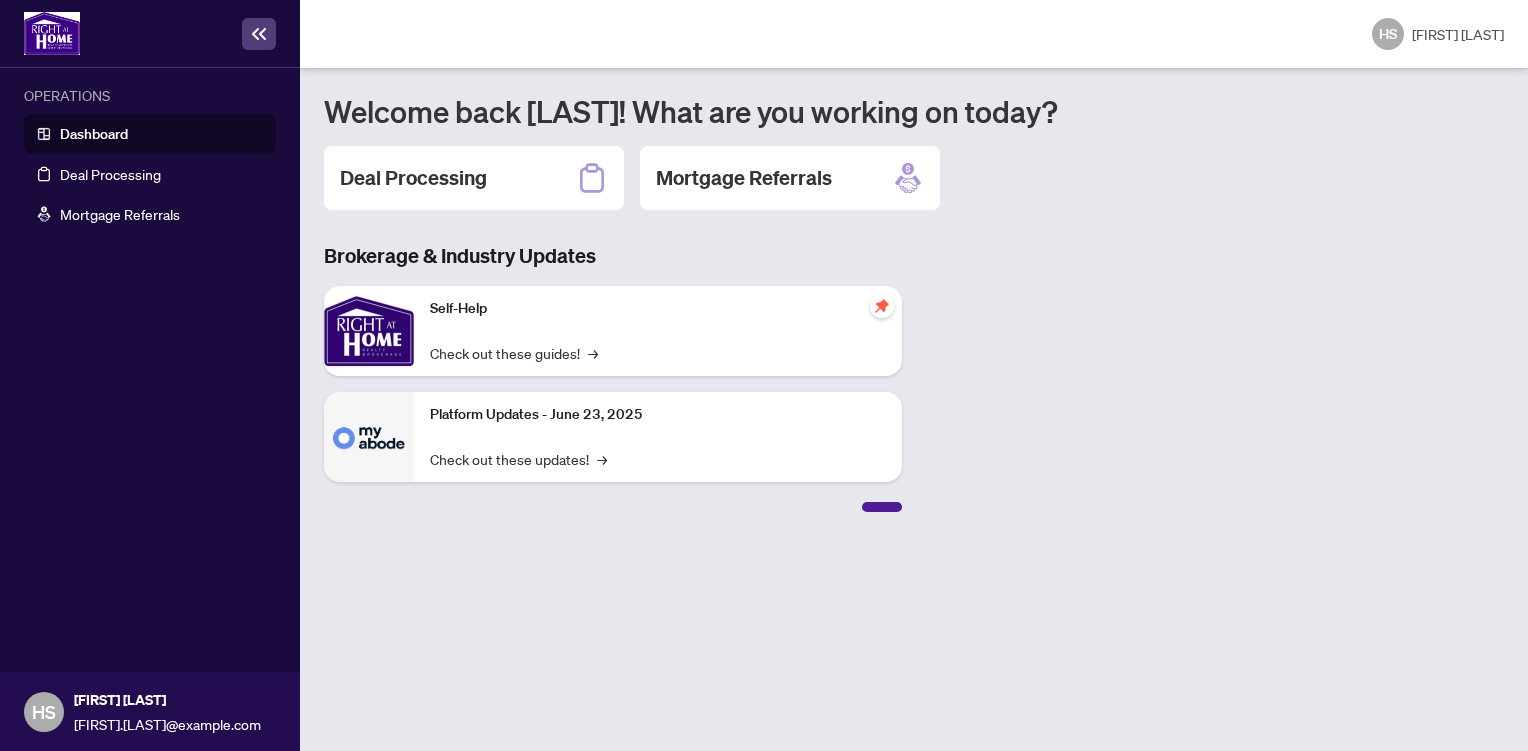 click on "Deal Processing" at bounding box center [413, 178] 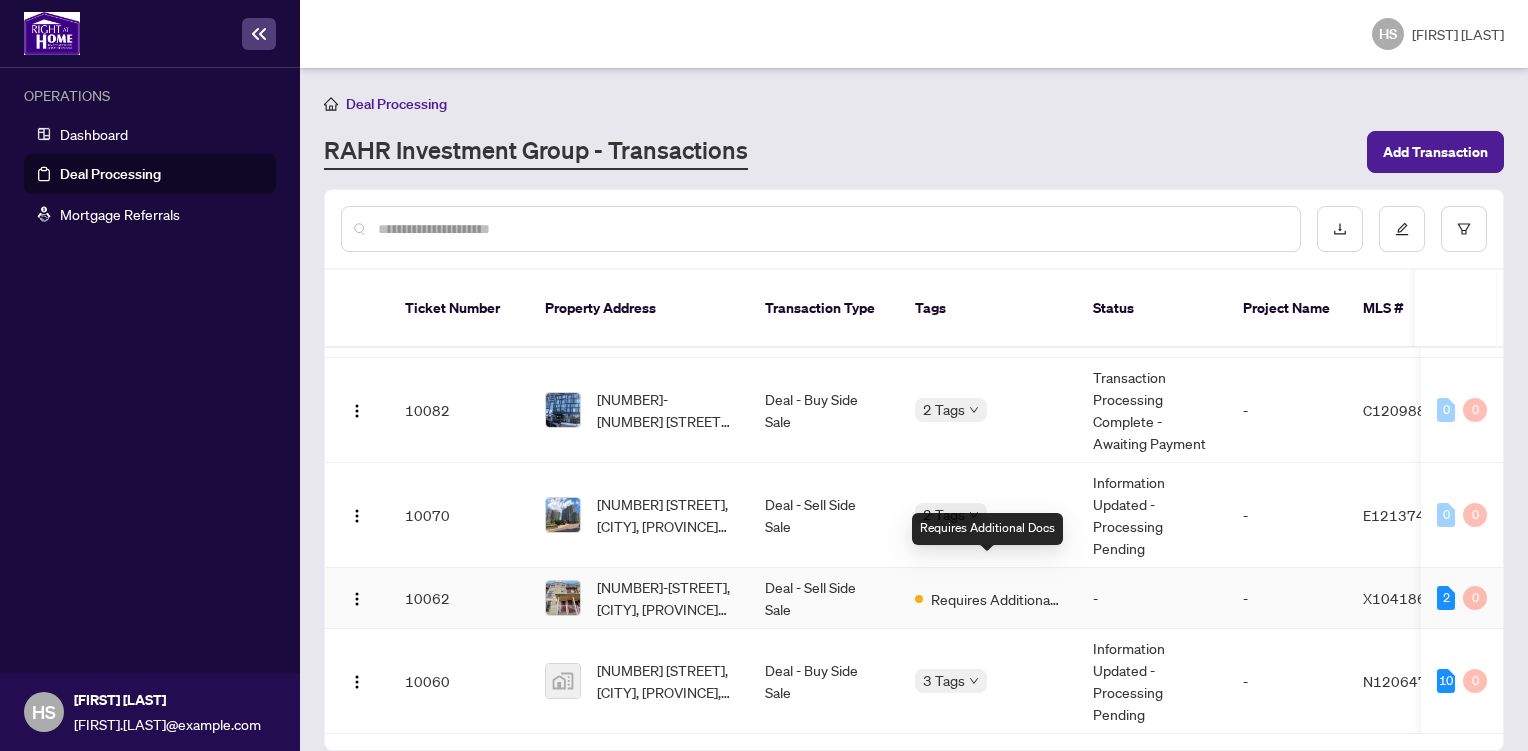 scroll, scrollTop: 77, scrollLeft: 0, axis: vertical 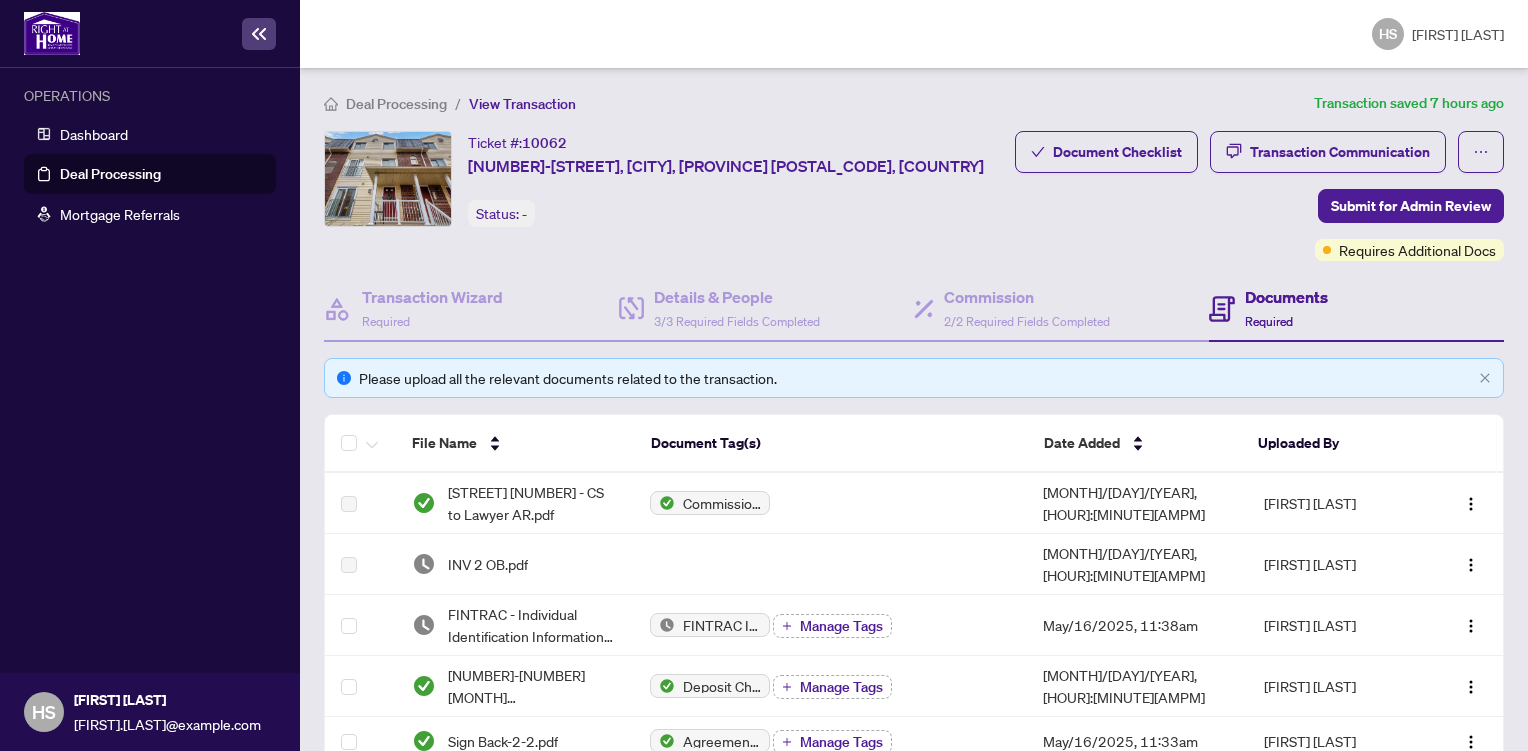 click on "Transaction Communication" at bounding box center (1340, 152) 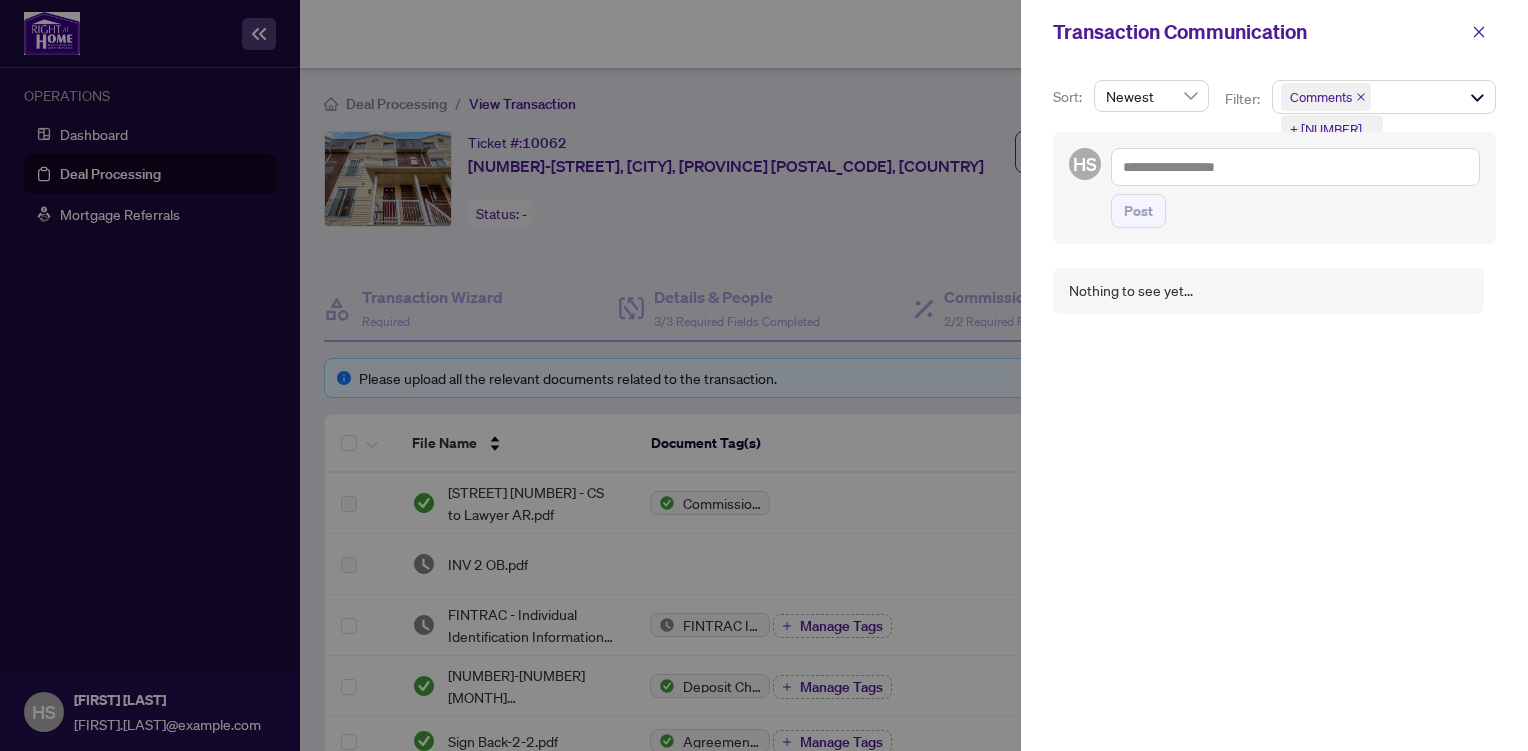 click at bounding box center (764, 375) 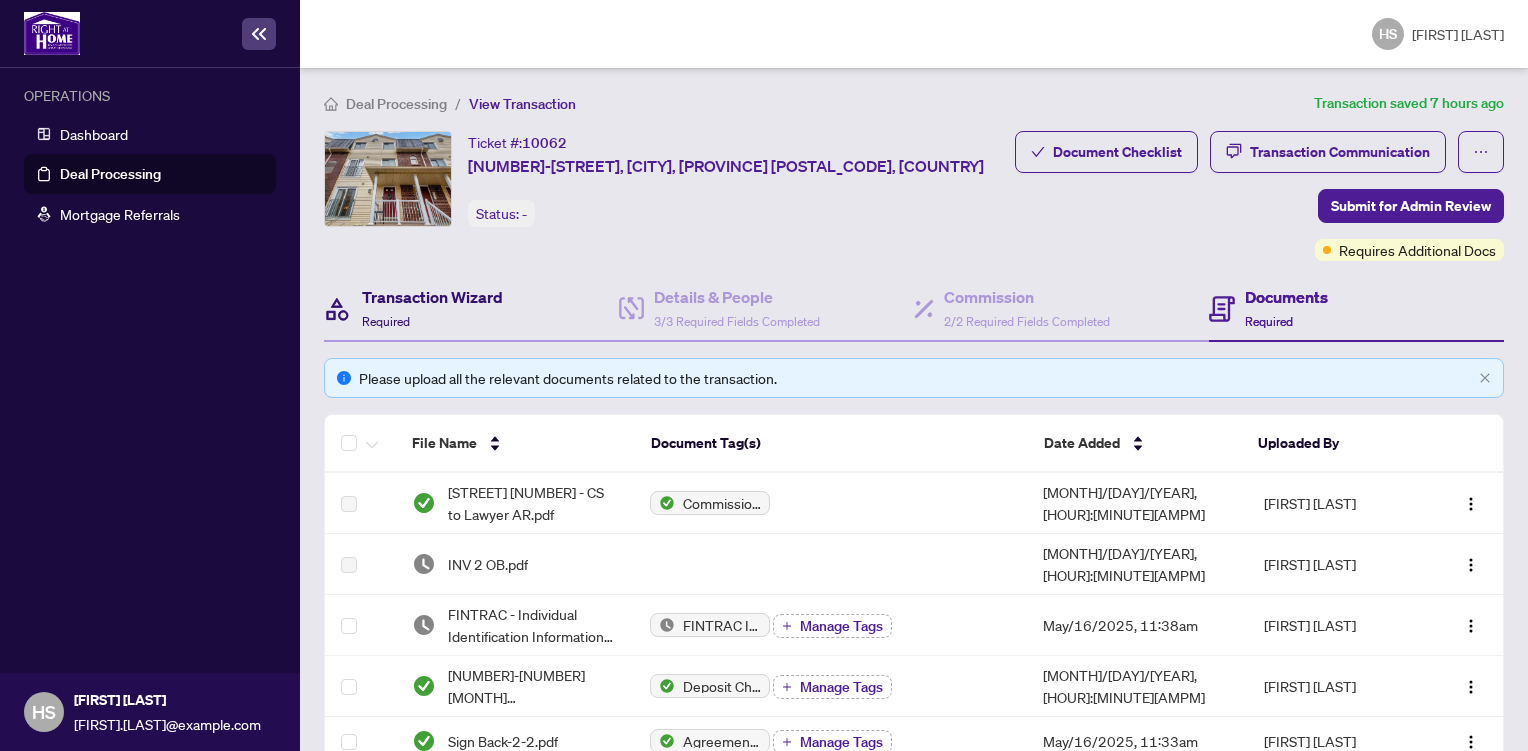 click on "Required" at bounding box center (386, 321) 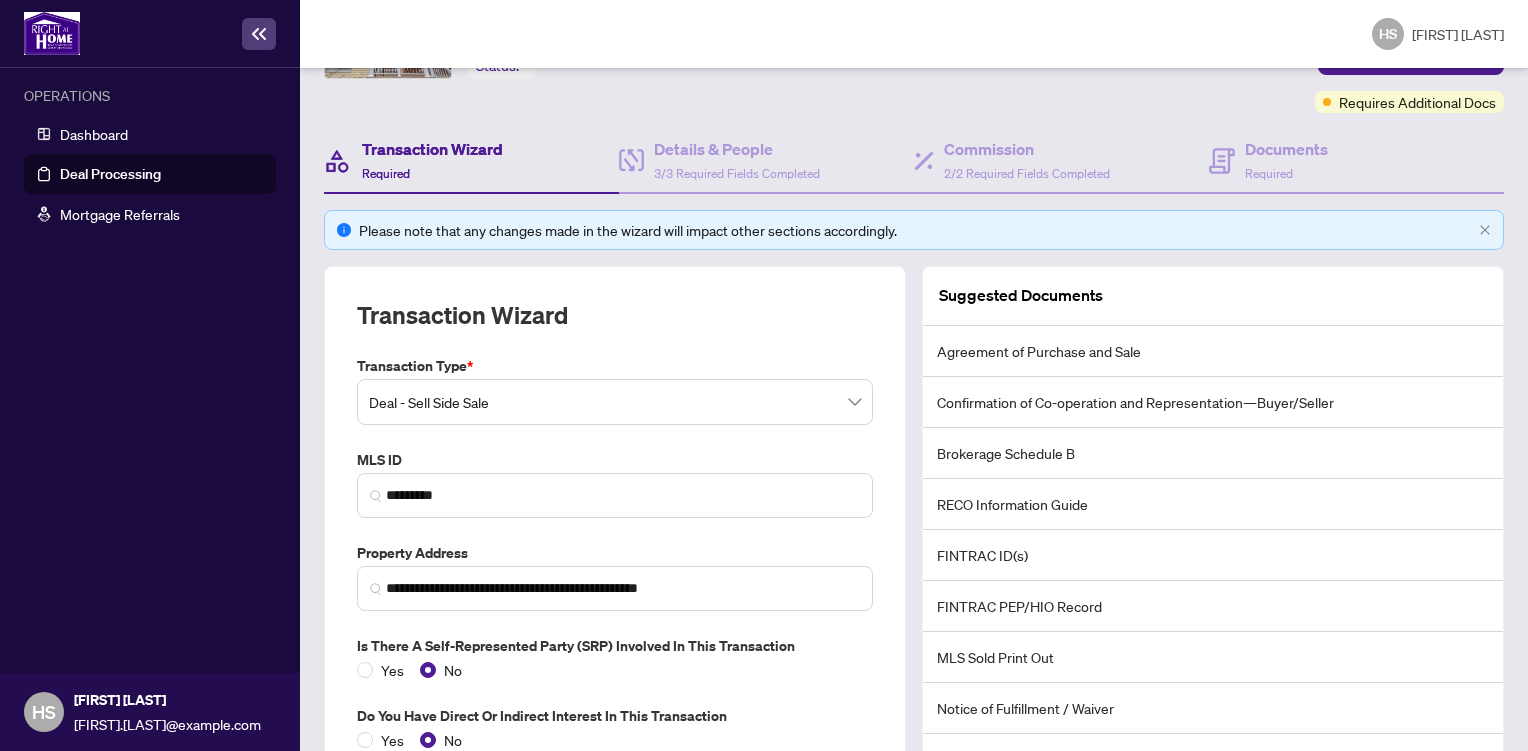 scroll, scrollTop: 257, scrollLeft: 0, axis: vertical 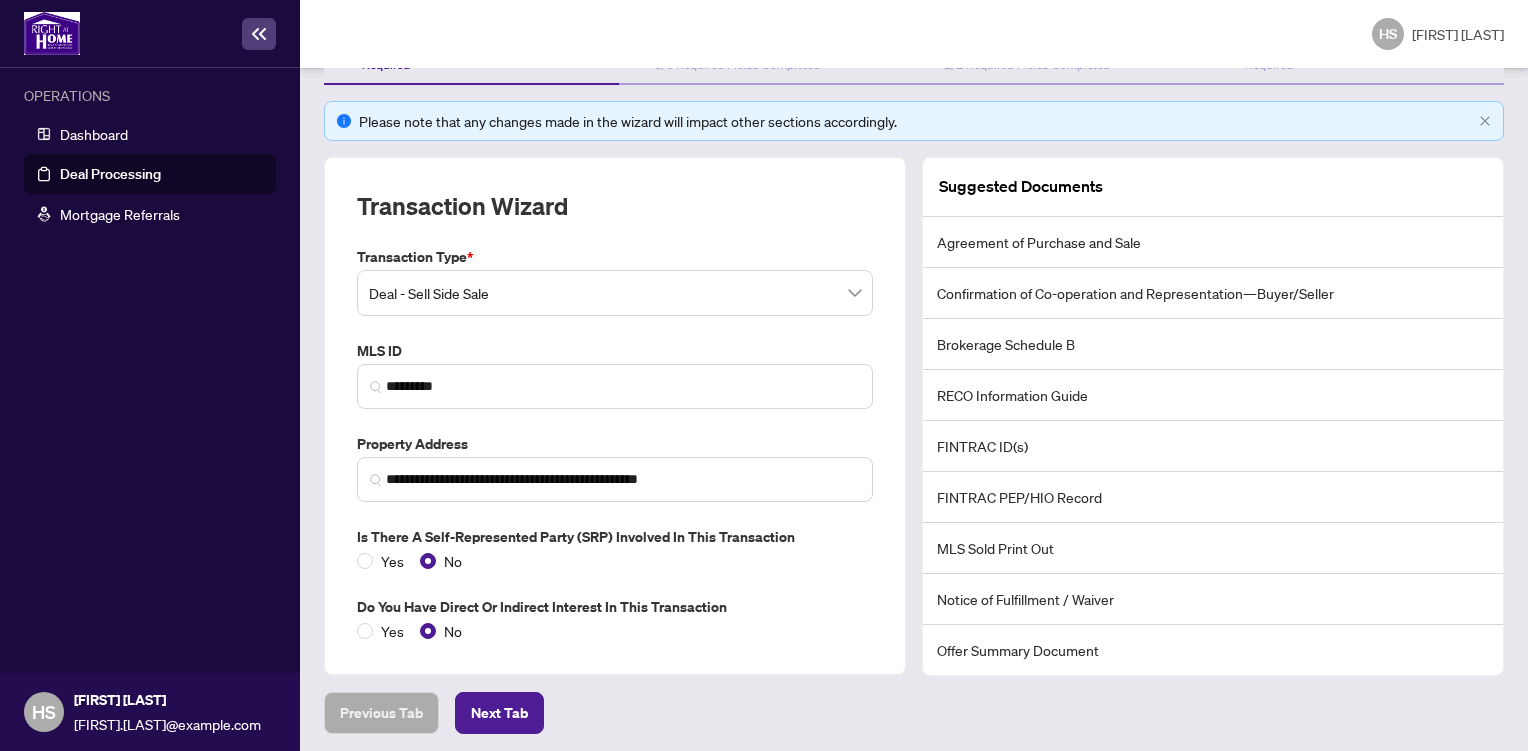 click on "Next Tab" at bounding box center [381, 713] 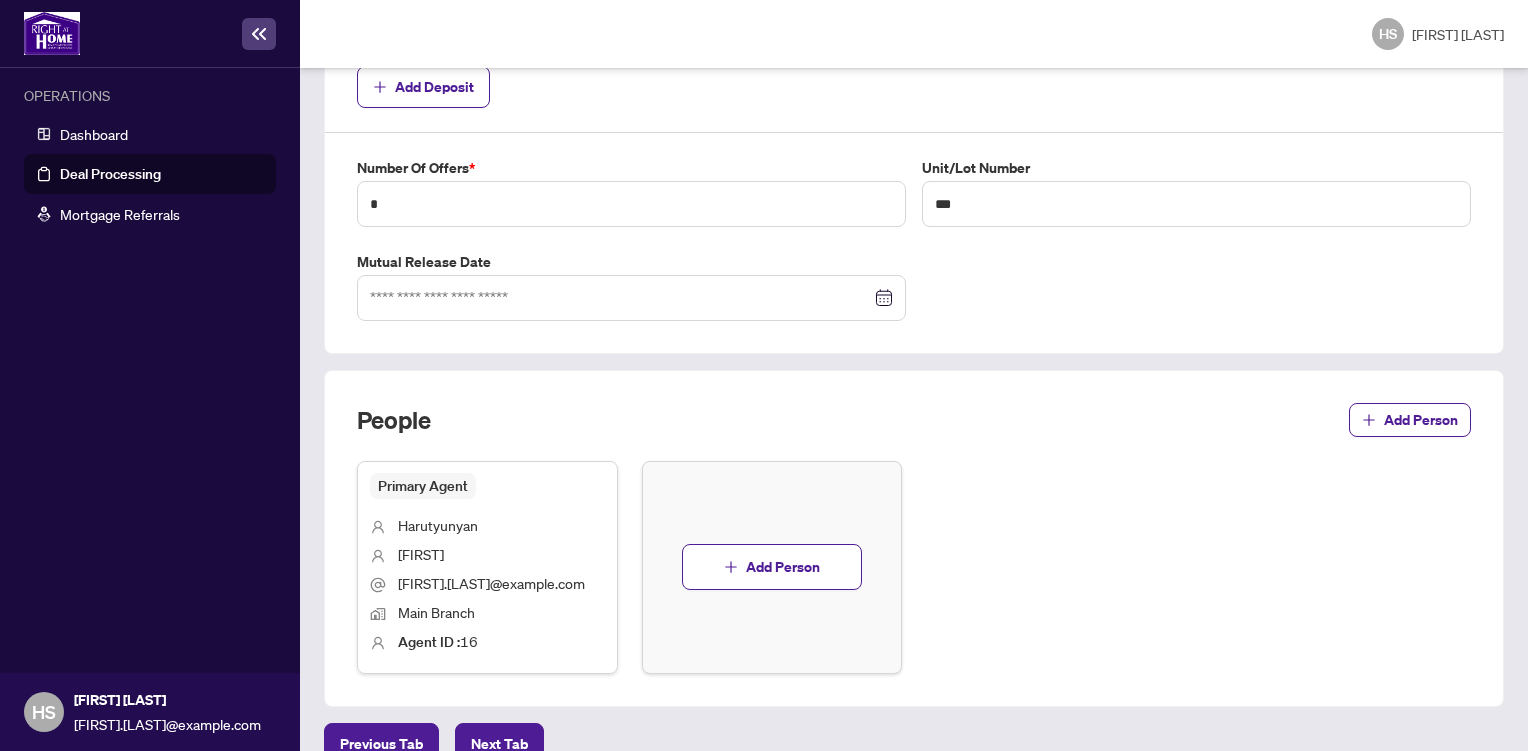 scroll, scrollTop: 1113, scrollLeft: 0, axis: vertical 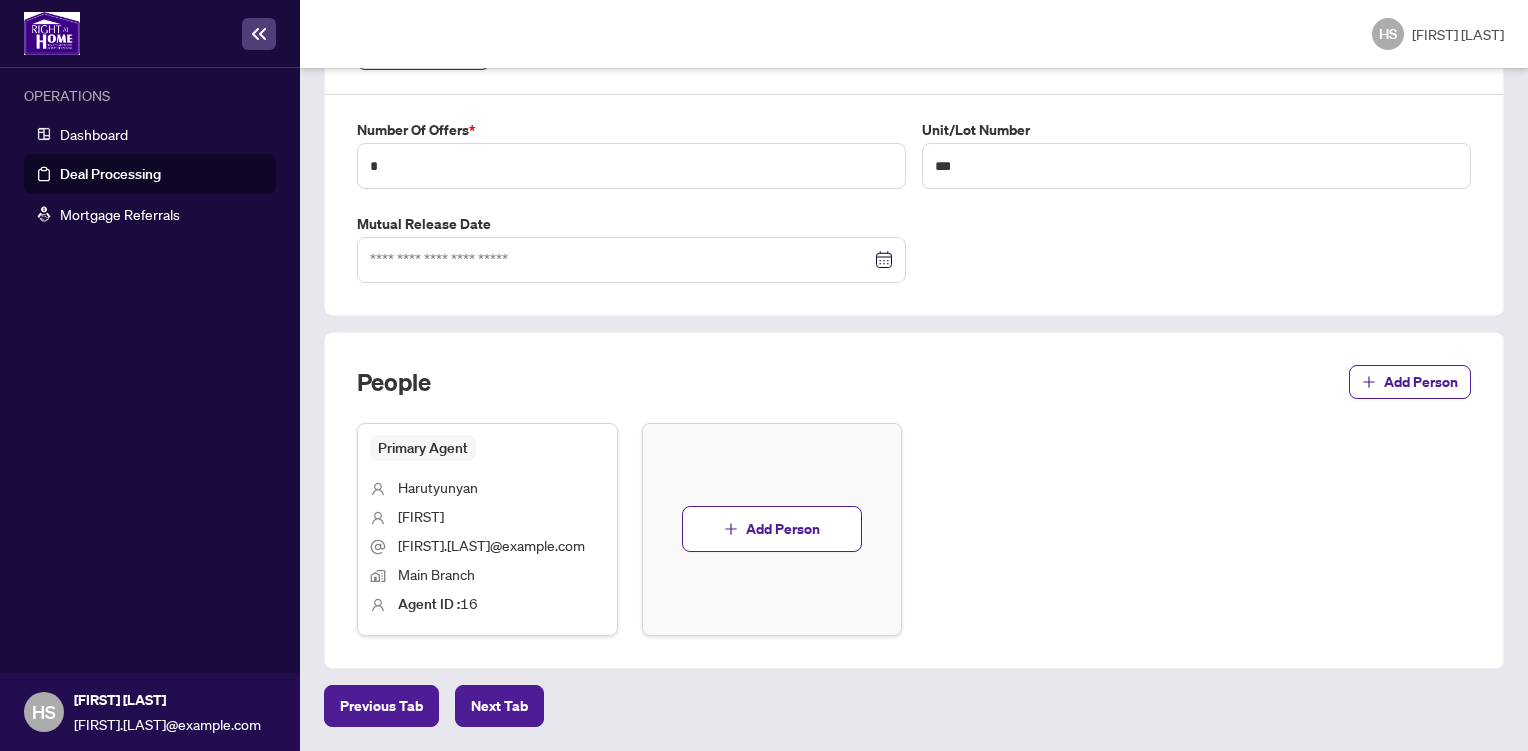 click on "Next Tab" at bounding box center [381, 706] 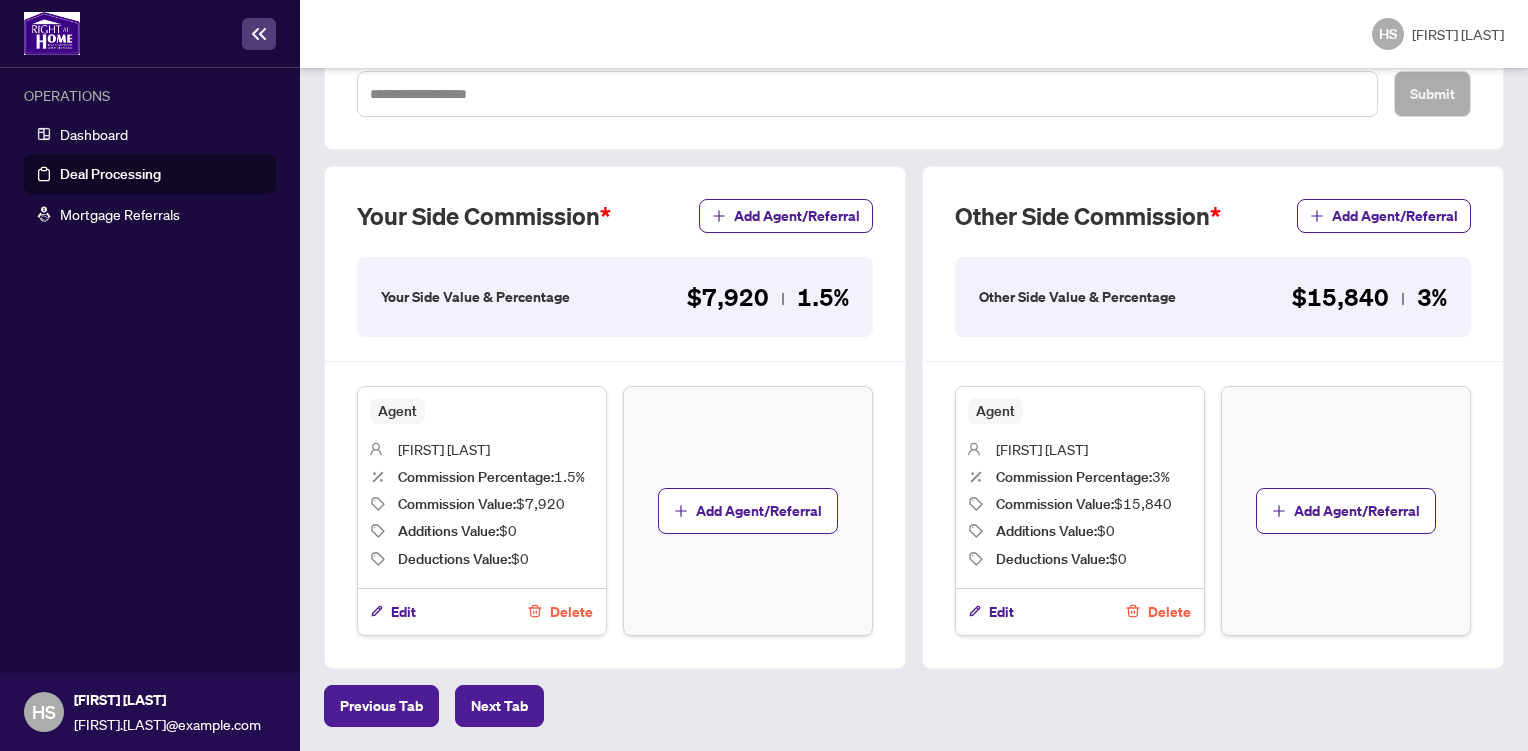 scroll, scrollTop: 764, scrollLeft: 0, axis: vertical 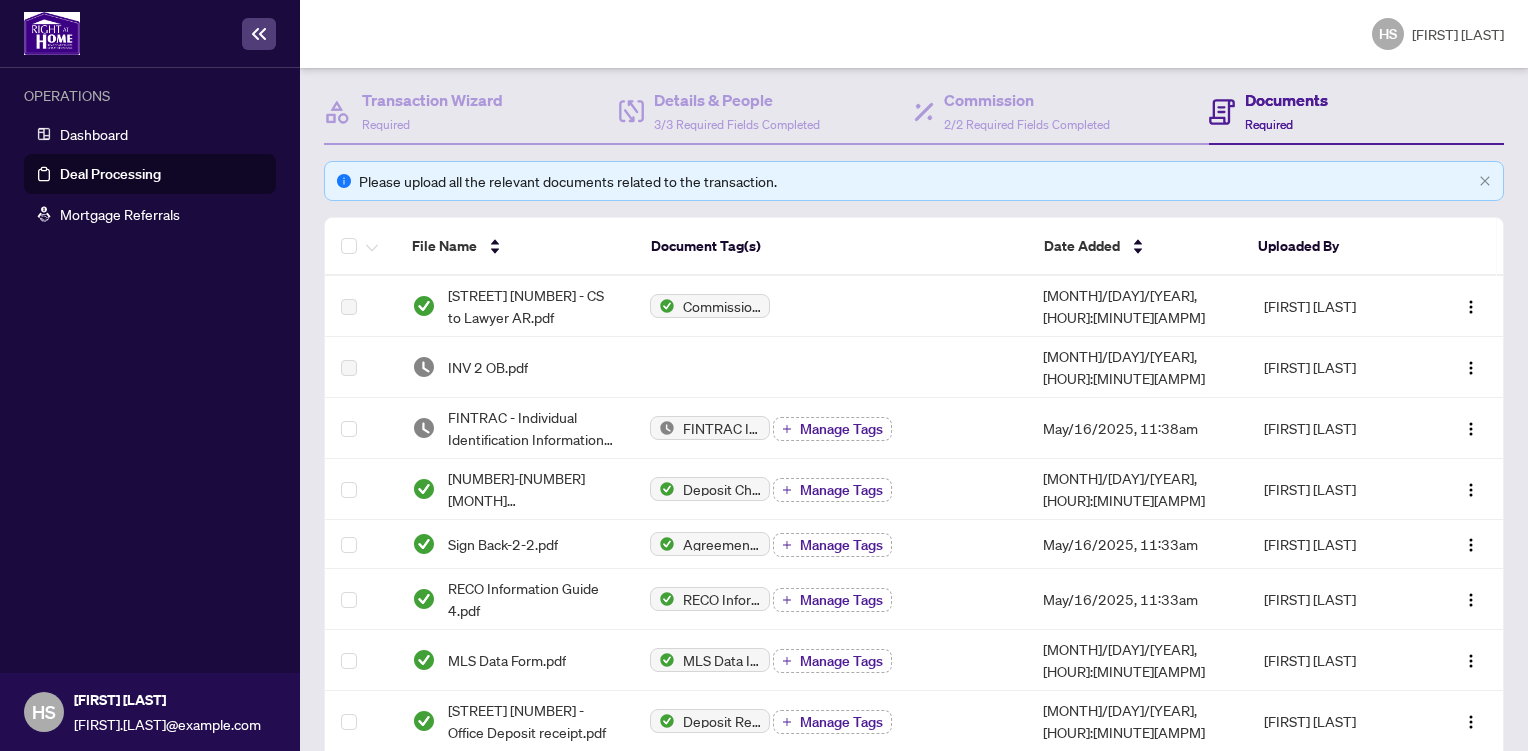 drag, startPoint x: 106, startPoint y: 132, endPoint x: 242, endPoint y: 127, distance: 136.09187 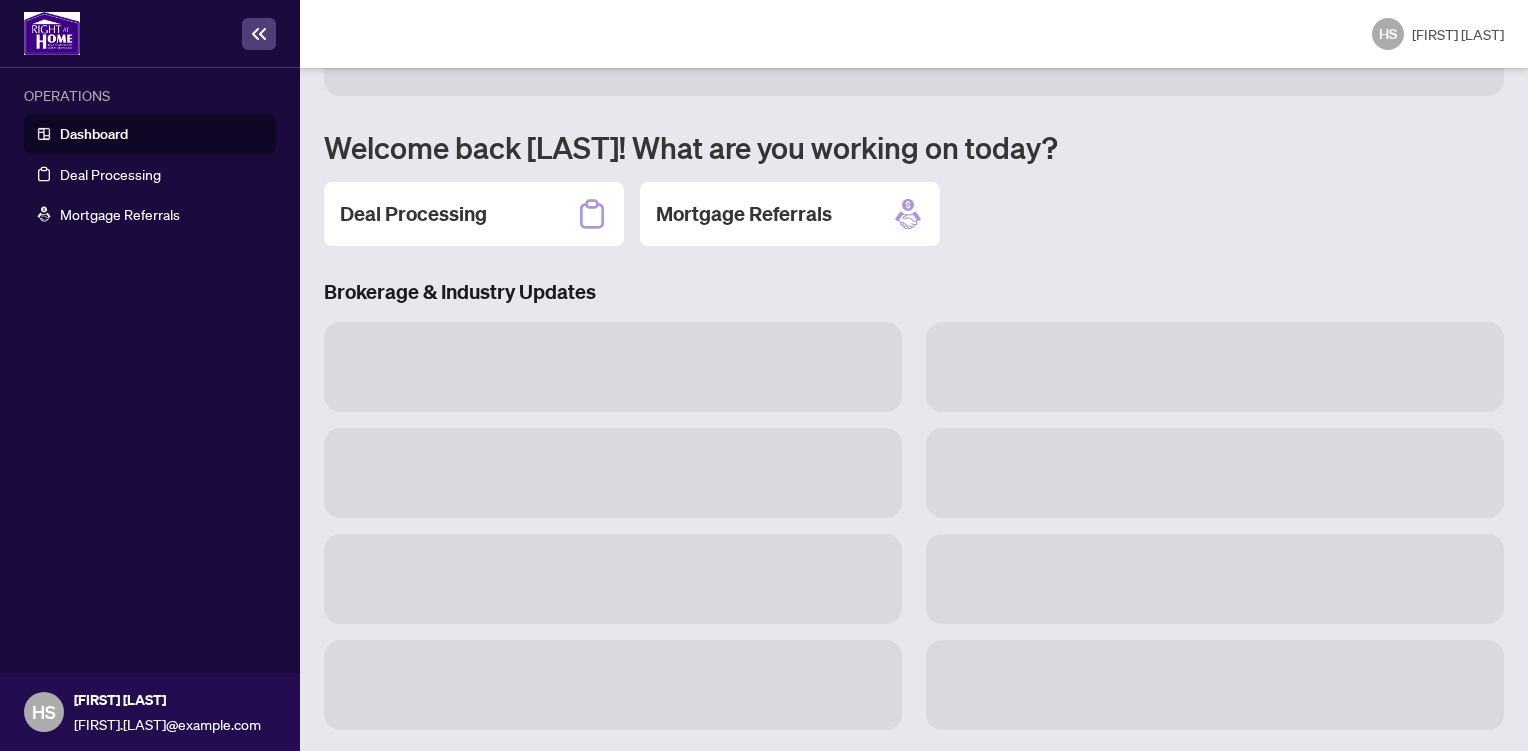 scroll, scrollTop: 0, scrollLeft: 0, axis: both 